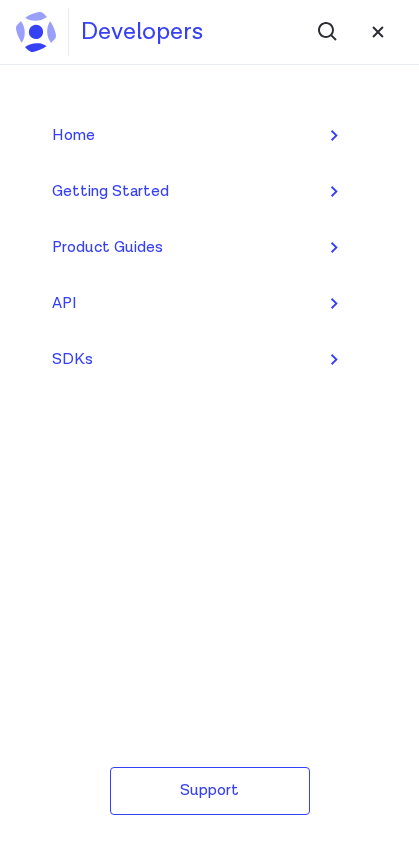 scroll, scrollTop: 0, scrollLeft: 0, axis: both 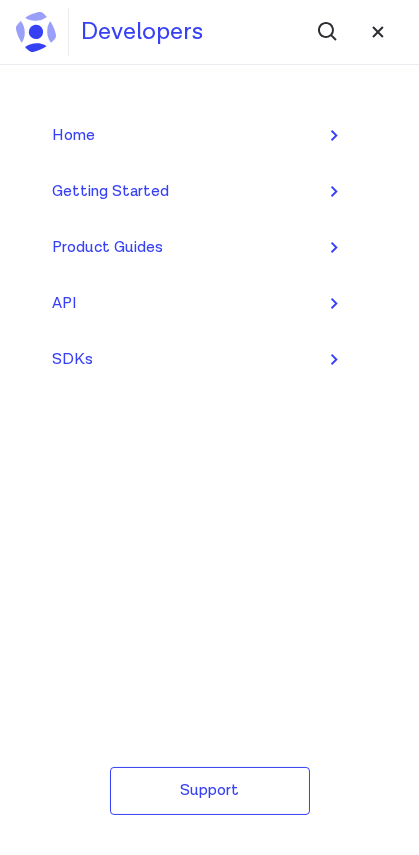 click 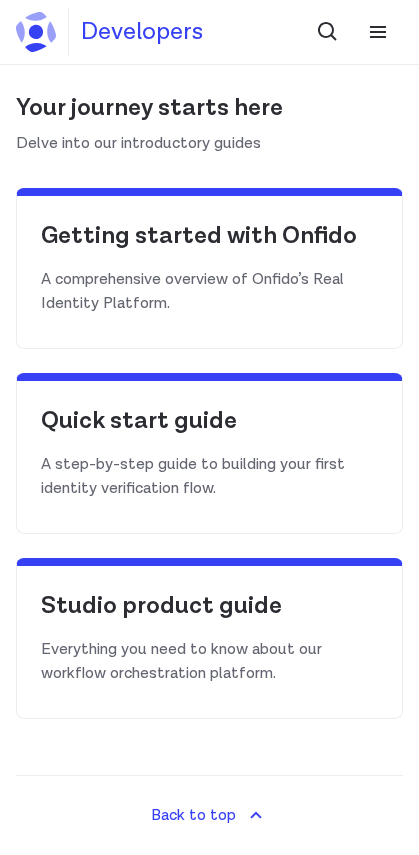 scroll, scrollTop: 508, scrollLeft: 0, axis: vertical 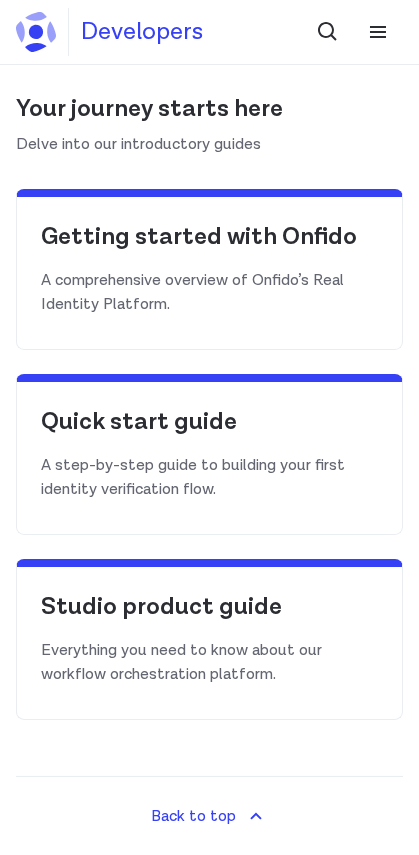 click on "Getting started with Onfido" at bounding box center [209, 245] 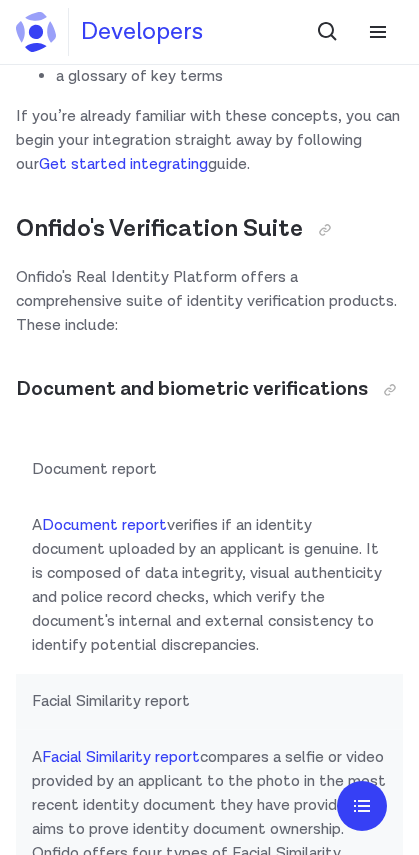 scroll, scrollTop: 636, scrollLeft: 0, axis: vertical 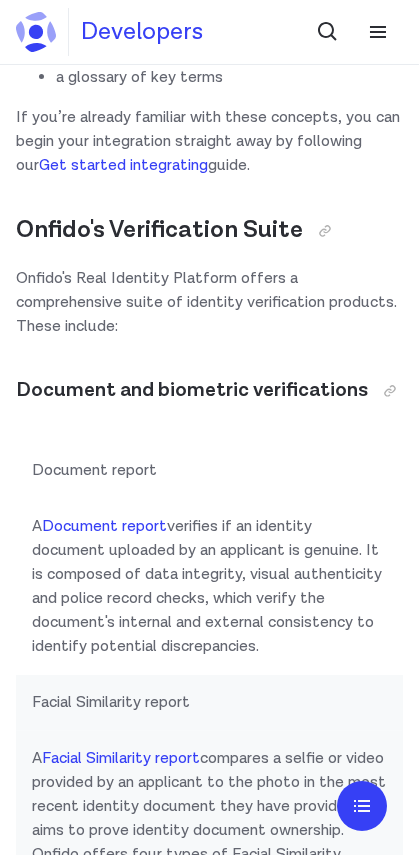 click on "Facial Similarity report" at bounding box center [121, 758] 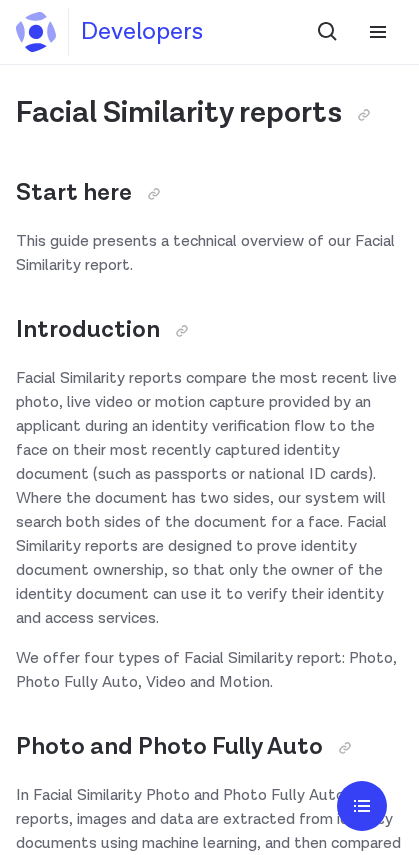 scroll, scrollTop: 0, scrollLeft: 0, axis: both 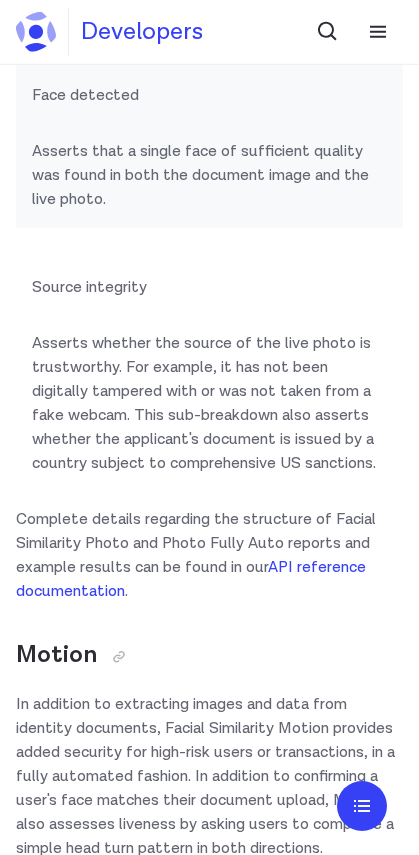 click at bounding box center (119, 657) 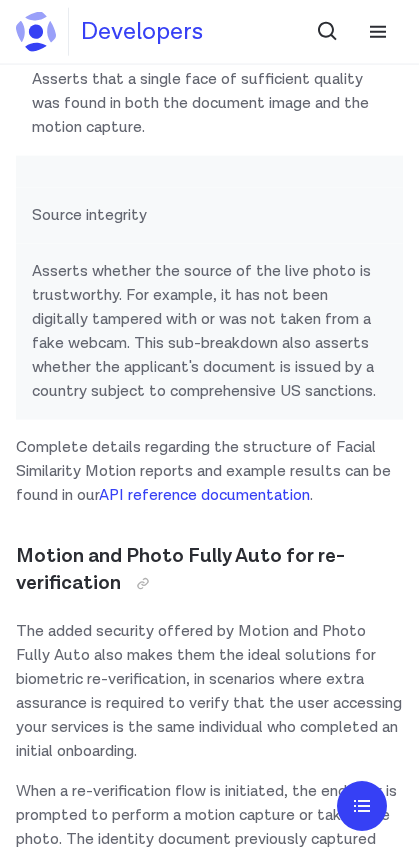 scroll, scrollTop: 5478, scrollLeft: 0, axis: vertical 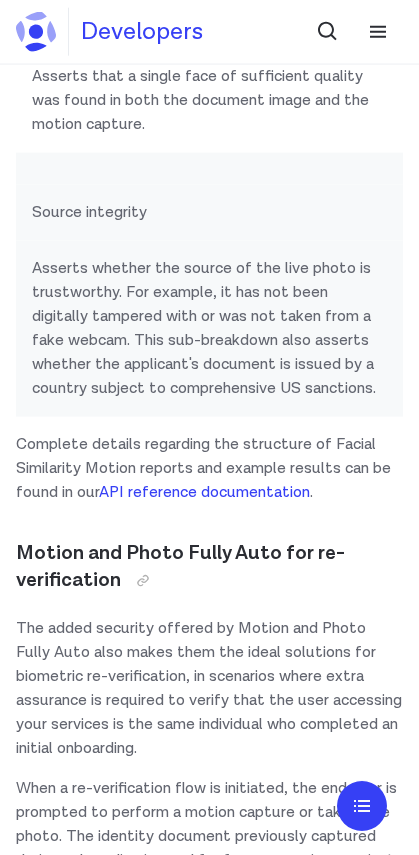 click on "API reference documentation" at bounding box center [204, 492] 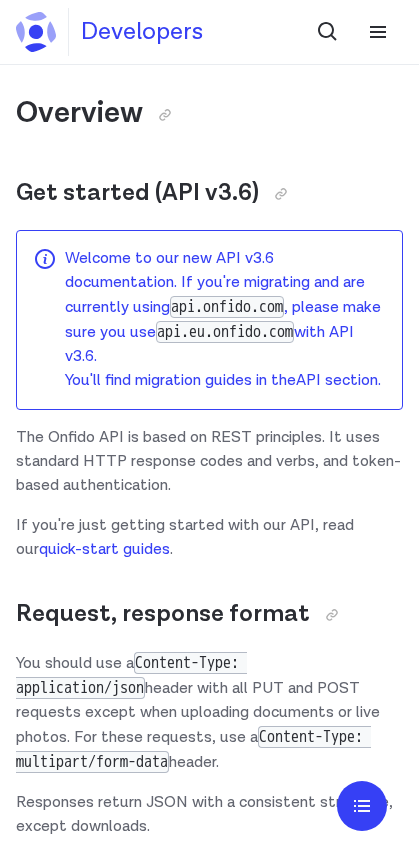 scroll, scrollTop: 0, scrollLeft: 0, axis: both 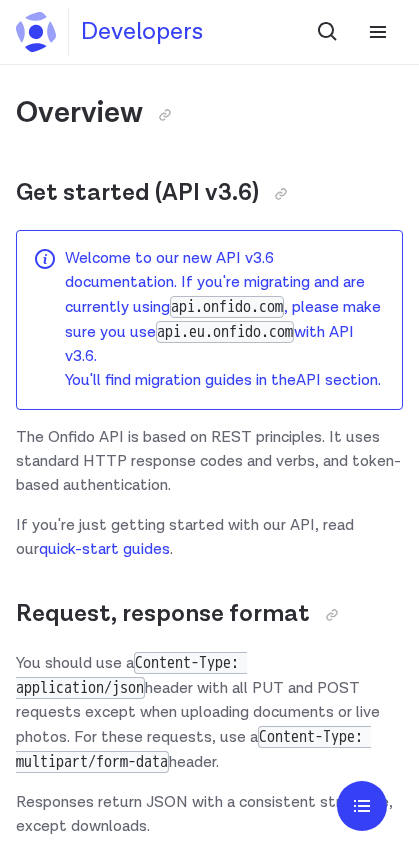 click on "quick-start
guides" at bounding box center (104, 549) 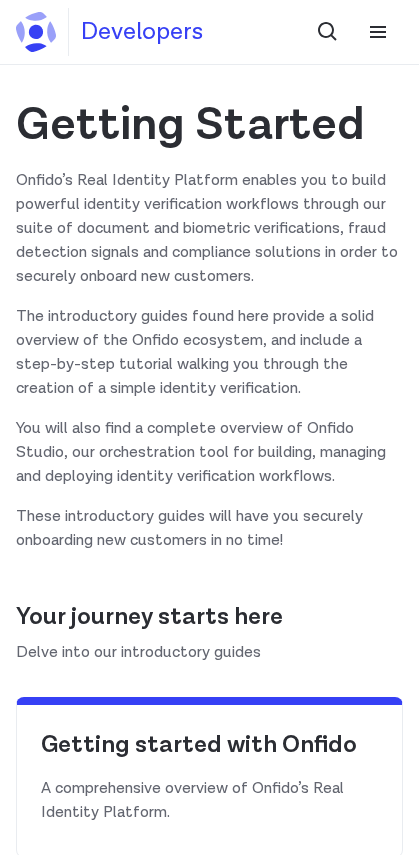 scroll, scrollTop: 0, scrollLeft: 0, axis: both 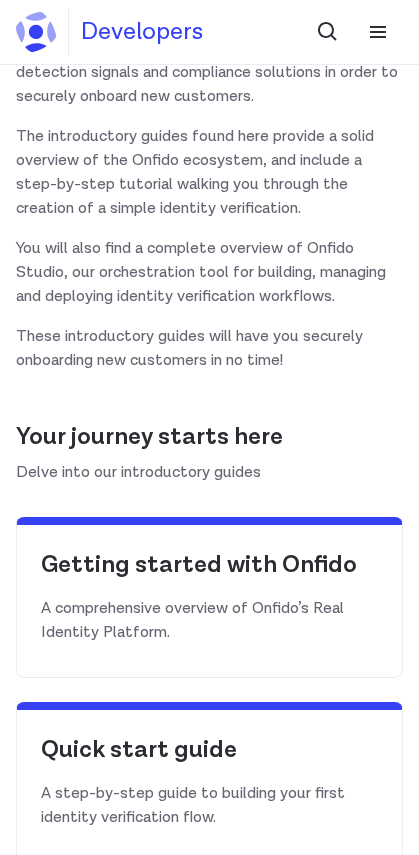 click on "Getting started with Onfido" at bounding box center (209, 565) 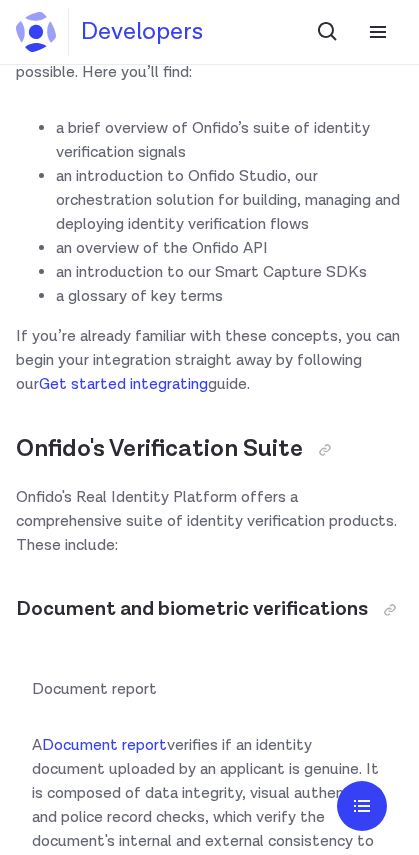 scroll, scrollTop: 422, scrollLeft: 0, axis: vertical 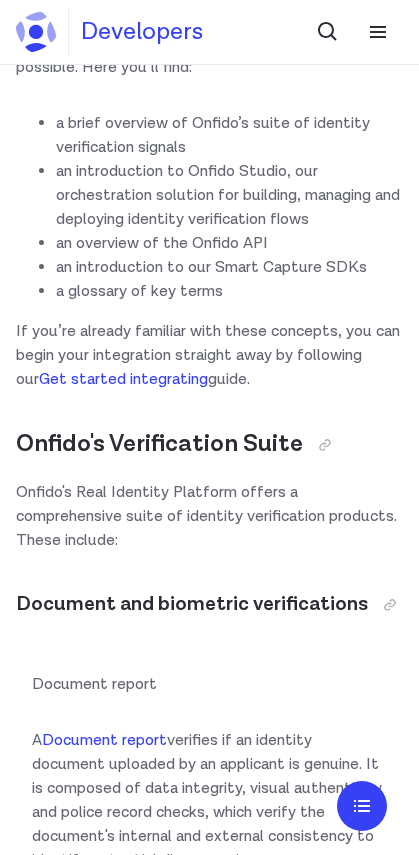click at bounding box center [325, 445] 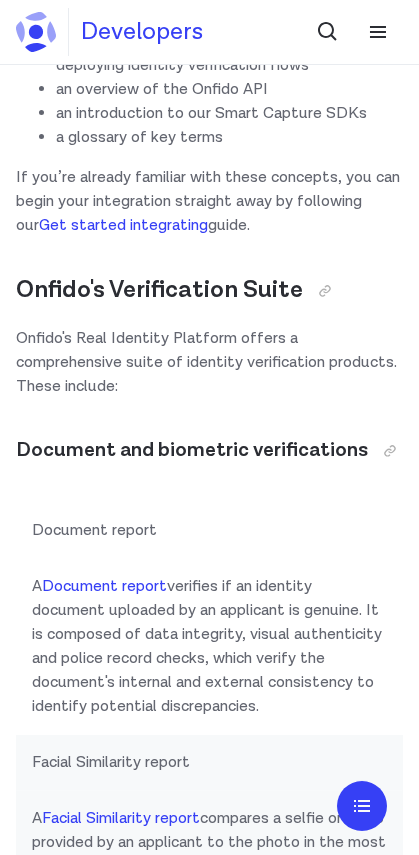 scroll, scrollTop: 591, scrollLeft: 0, axis: vertical 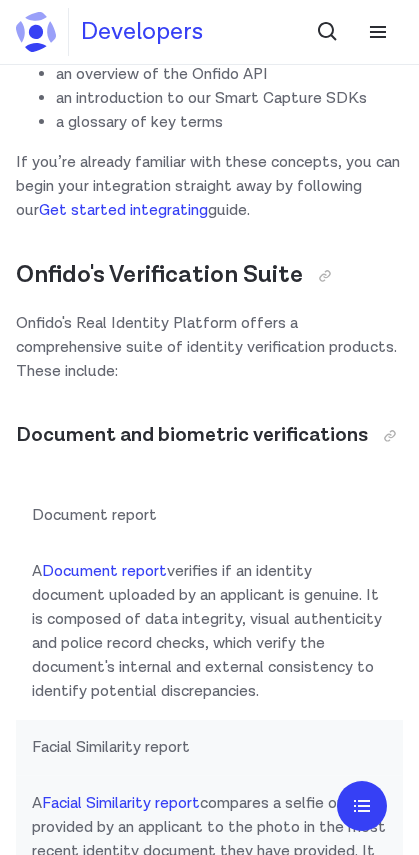 click on "Document report" at bounding box center [104, 571] 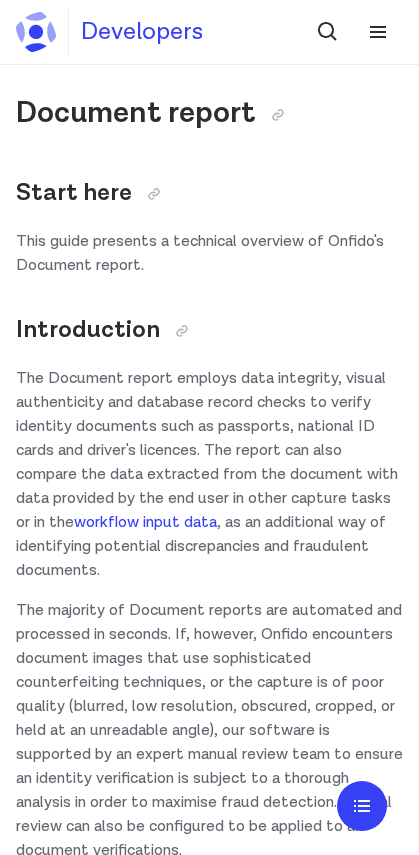 scroll, scrollTop: 0, scrollLeft: 0, axis: both 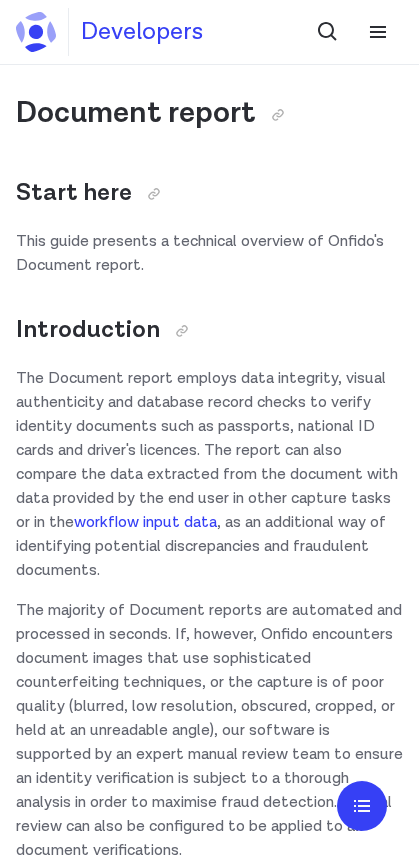 click at bounding box center [182, 331] 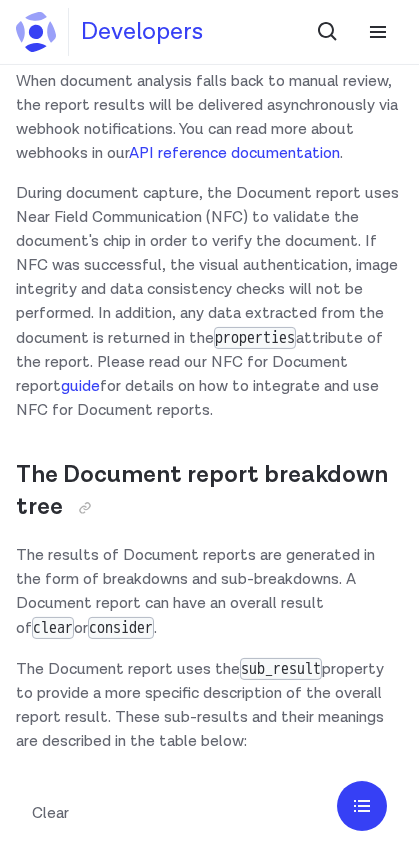 scroll, scrollTop: 809, scrollLeft: 0, axis: vertical 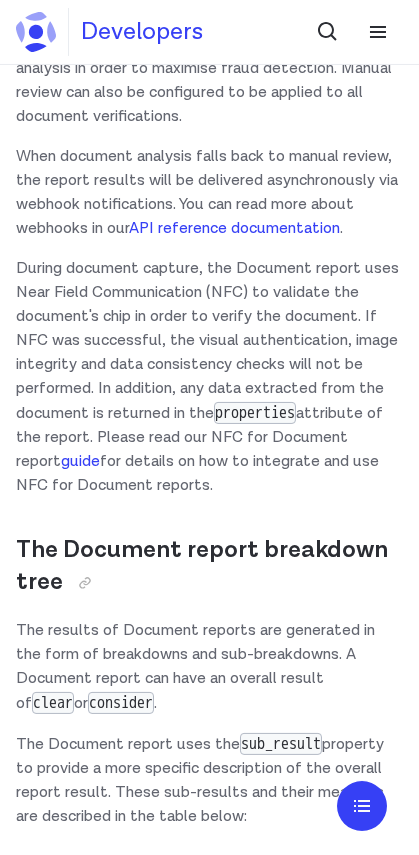 click on "guide" at bounding box center (80, 461) 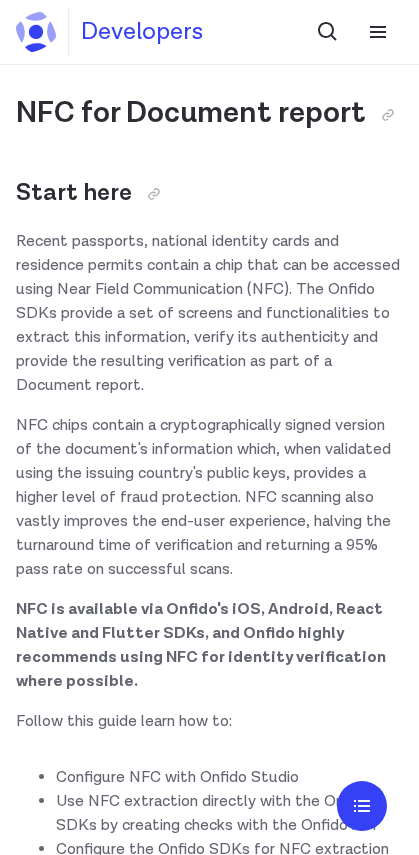 scroll, scrollTop: 0, scrollLeft: 0, axis: both 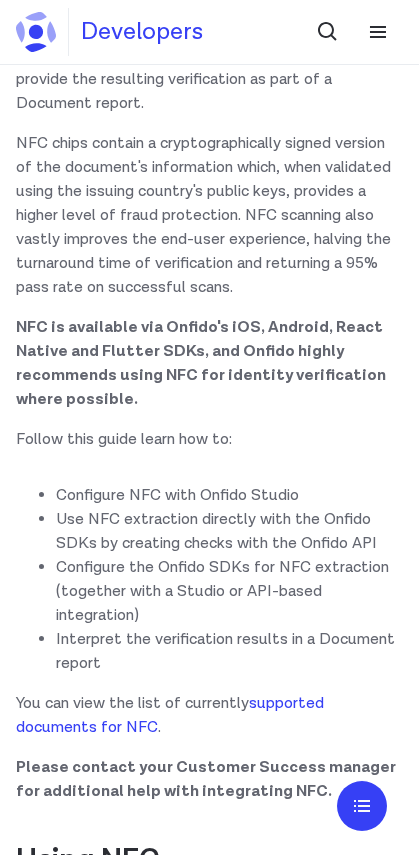 click on "supported documents for NFC" at bounding box center [170, 715] 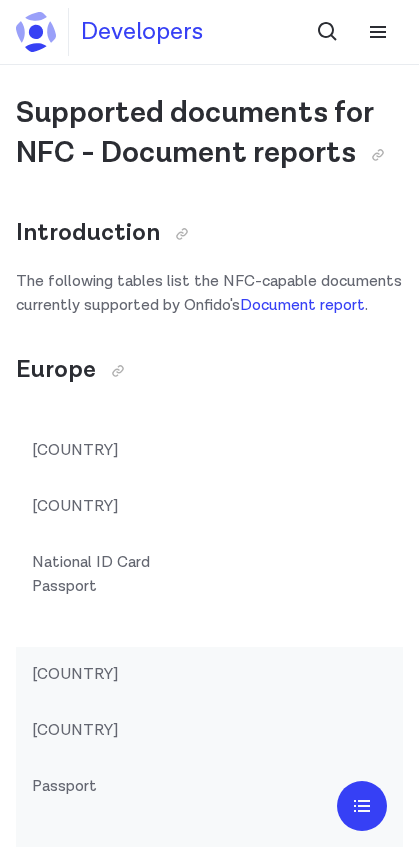 scroll, scrollTop: 0, scrollLeft: 0, axis: both 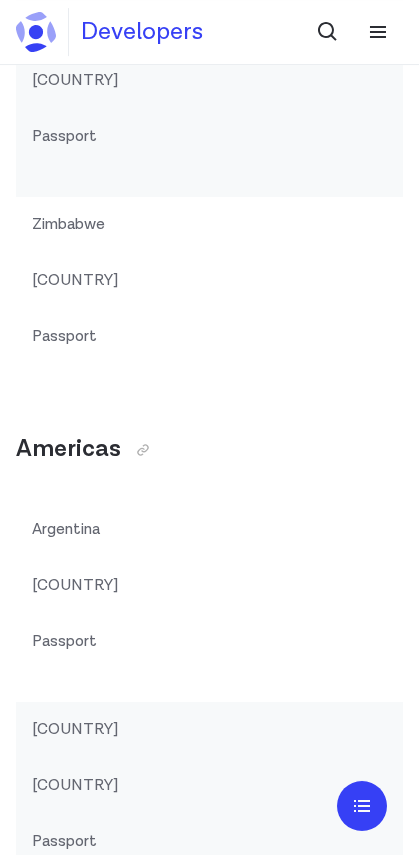 click at bounding box center [143, 450] 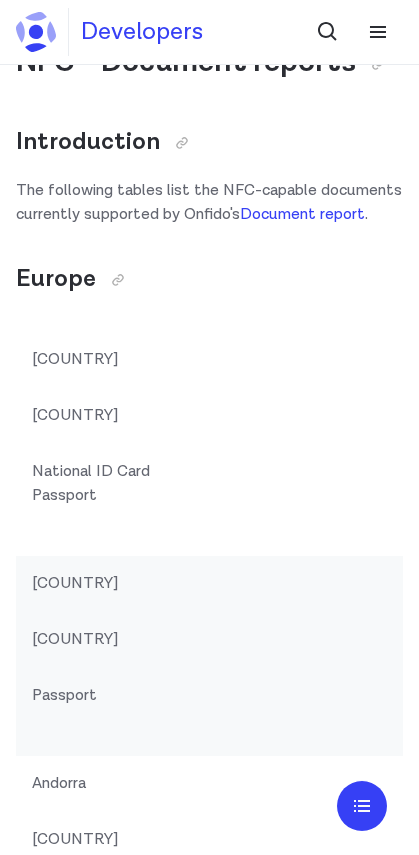scroll, scrollTop: 0, scrollLeft: 0, axis: both 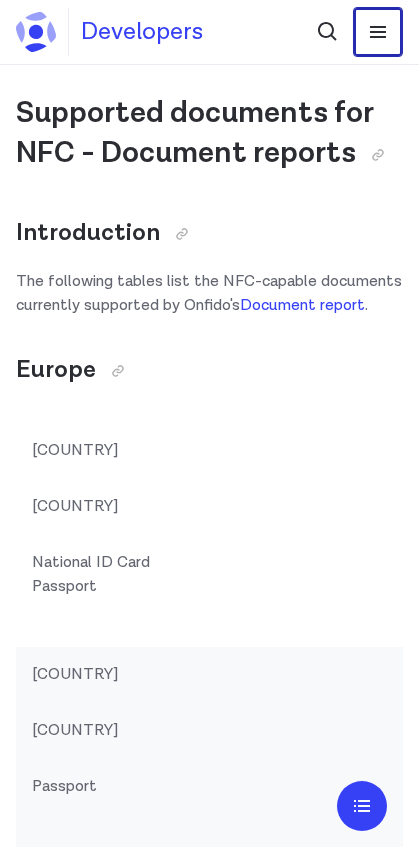 click at bounding box center (378, 32) 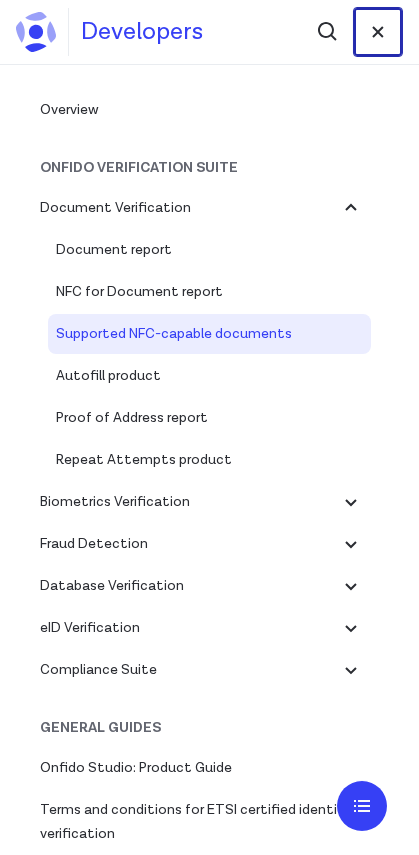 scroll, scrollTop: 73, scrollLeft: 0, axis: vertical 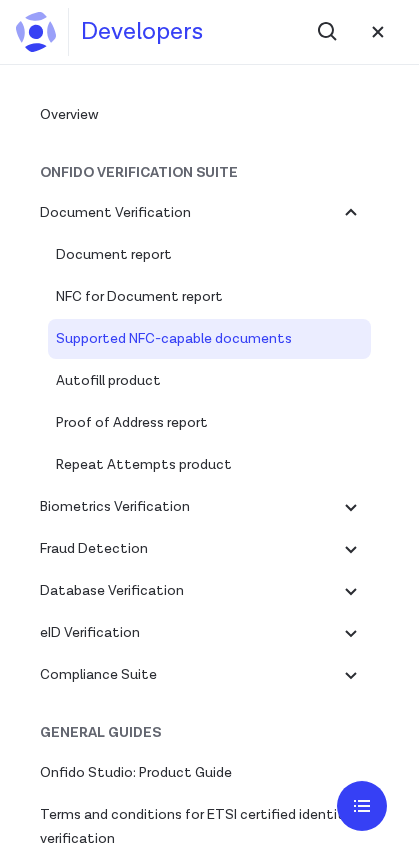 click on "Repeat Attempts product" at bounding box center [209, 465] 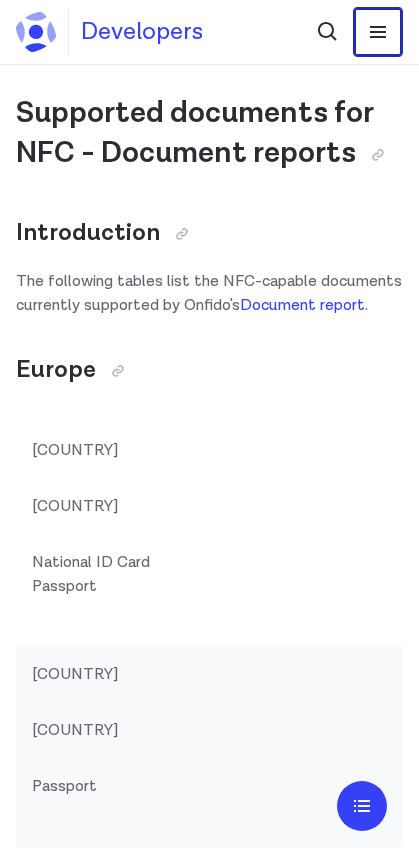 click 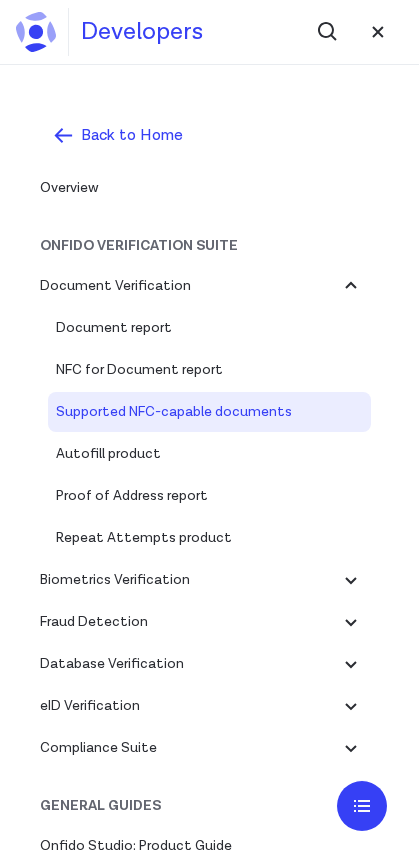 click 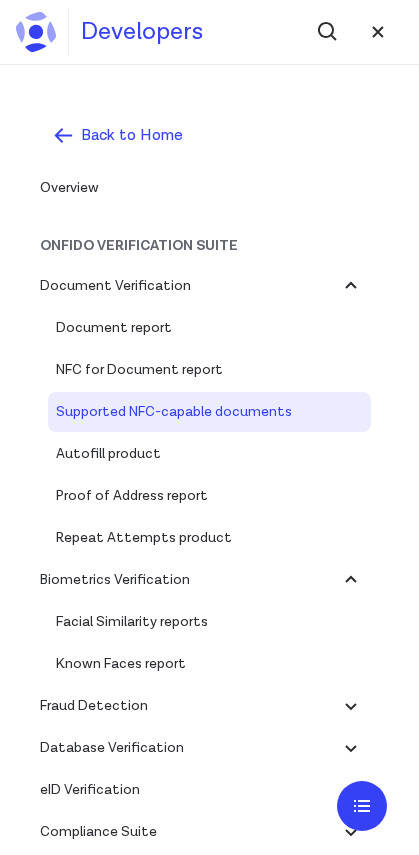 click on "Facial Similarity reports" at bounding box center (209, 622) 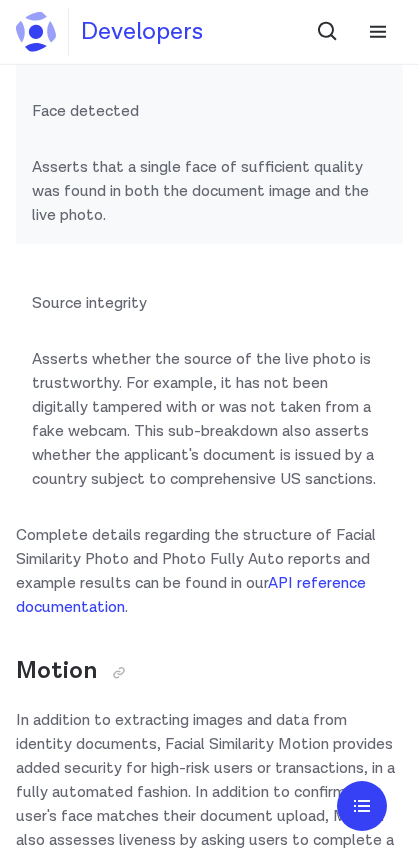 scroll, scrollTop: 2809, scrollLeft: 0, axis: vertical 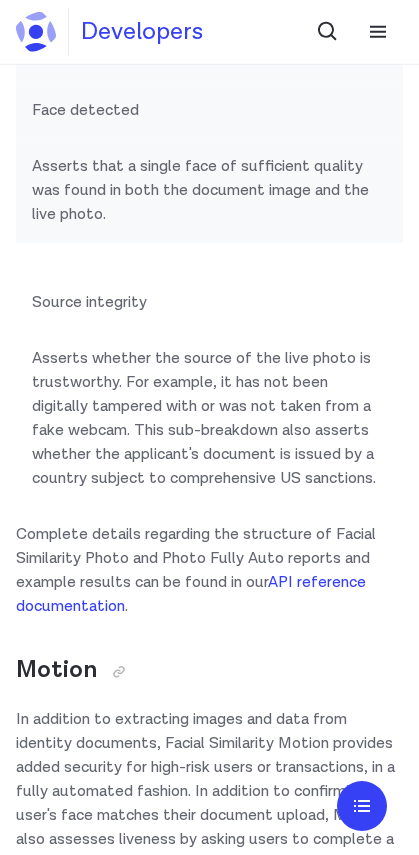 click on "API reference documentation" at bounding box center (191, 594) 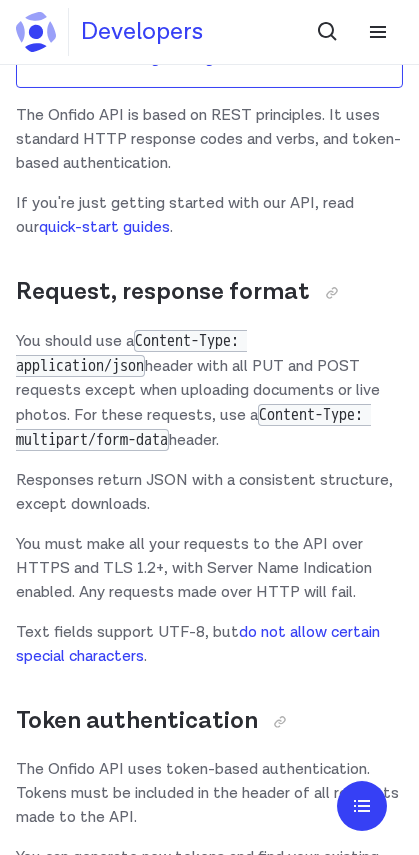 scroll, scrollTop: 323, scrollLeft: 0, axis: vertical 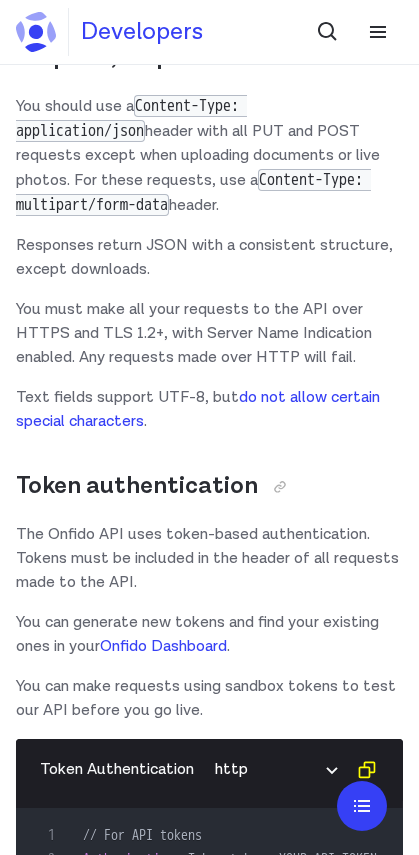 click on "Onfido
Dashboard" at bounding box center [163, 646] 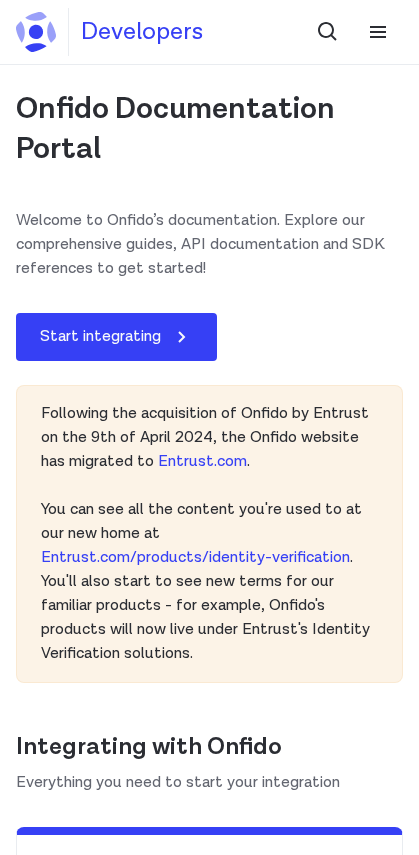 scroll, scrollTop: 0, scrollLeft: 0, axis: both 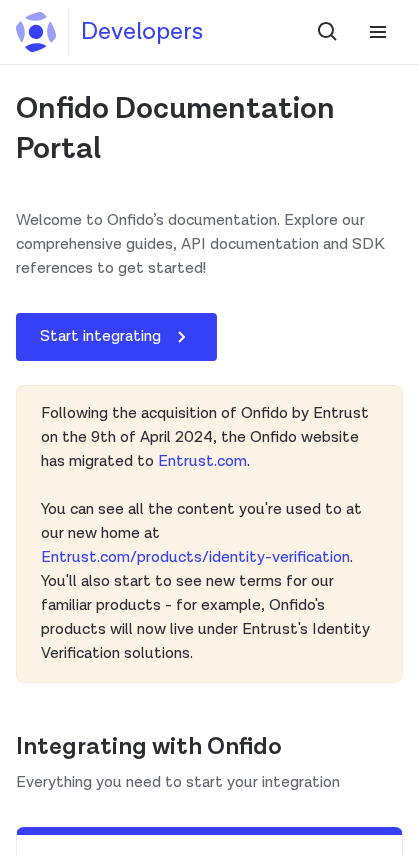 click on "Entrust.com/products/identity-verification" at bounding box center (195, 557) 